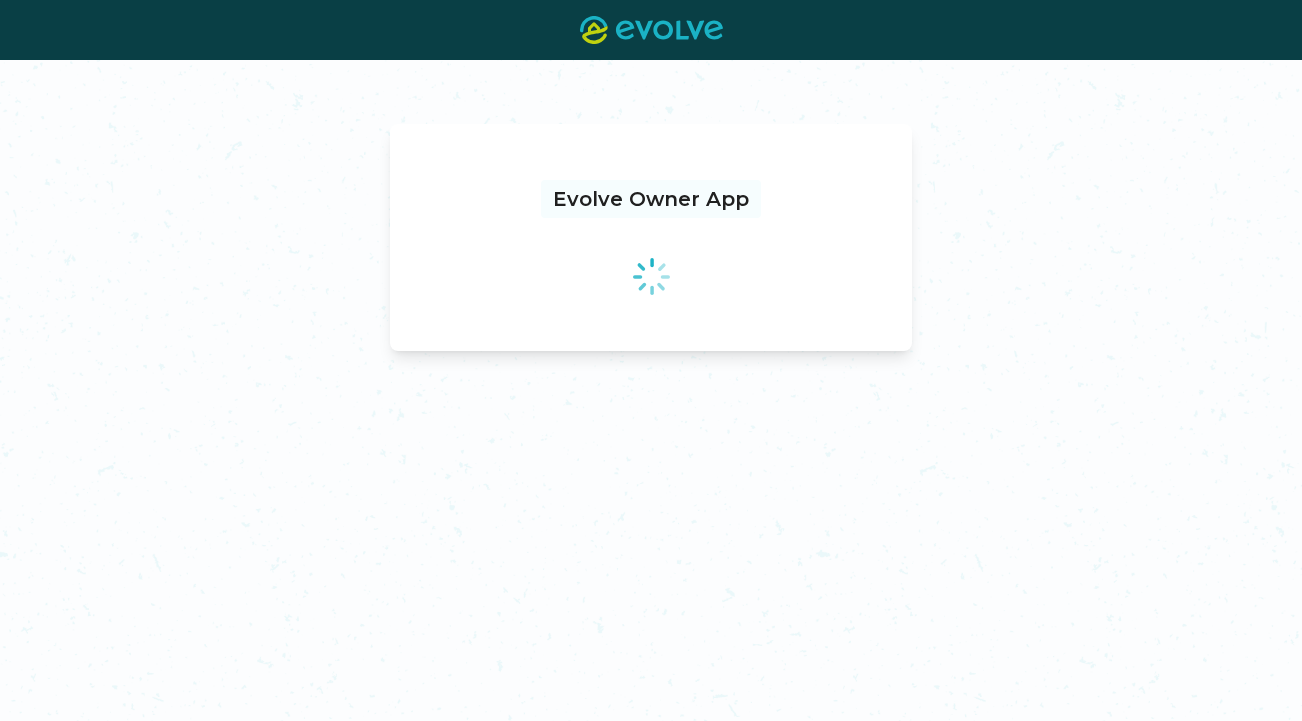 scroll, scrollTop: 0, scrollLeft: 0, axis: both 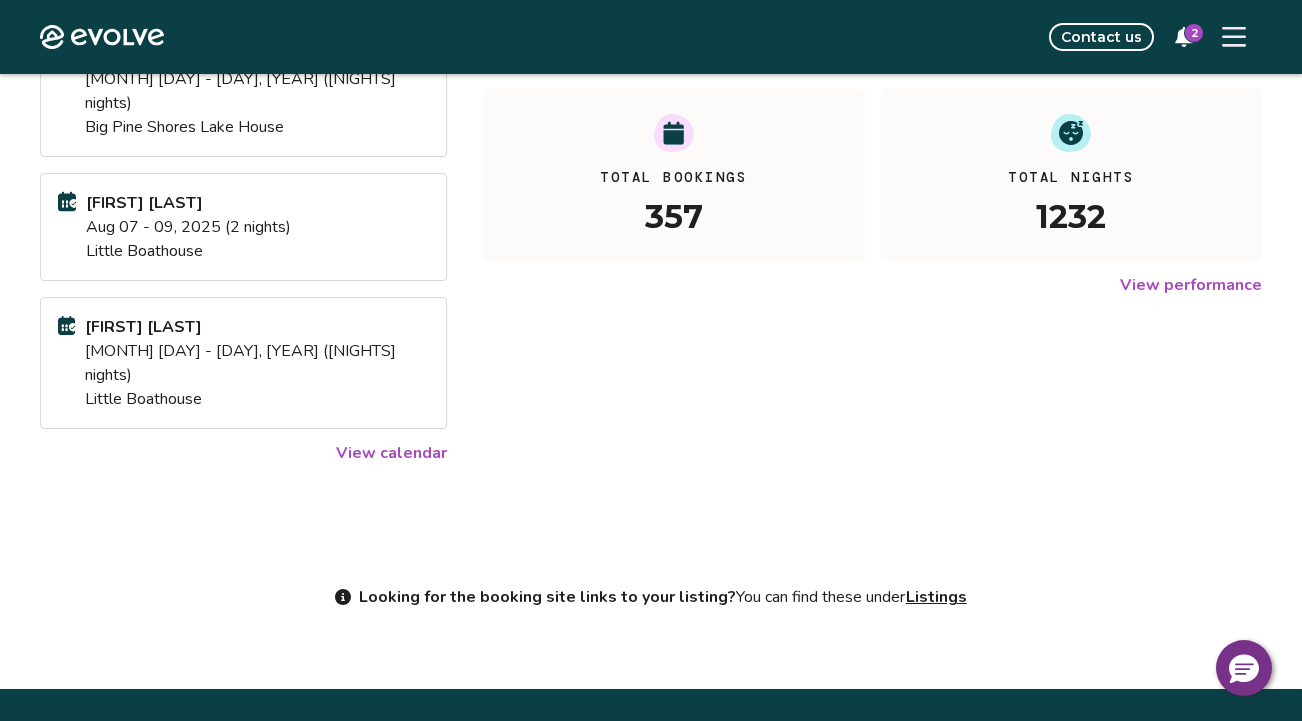 click on "View calendar" at bounding box center (391, 453) 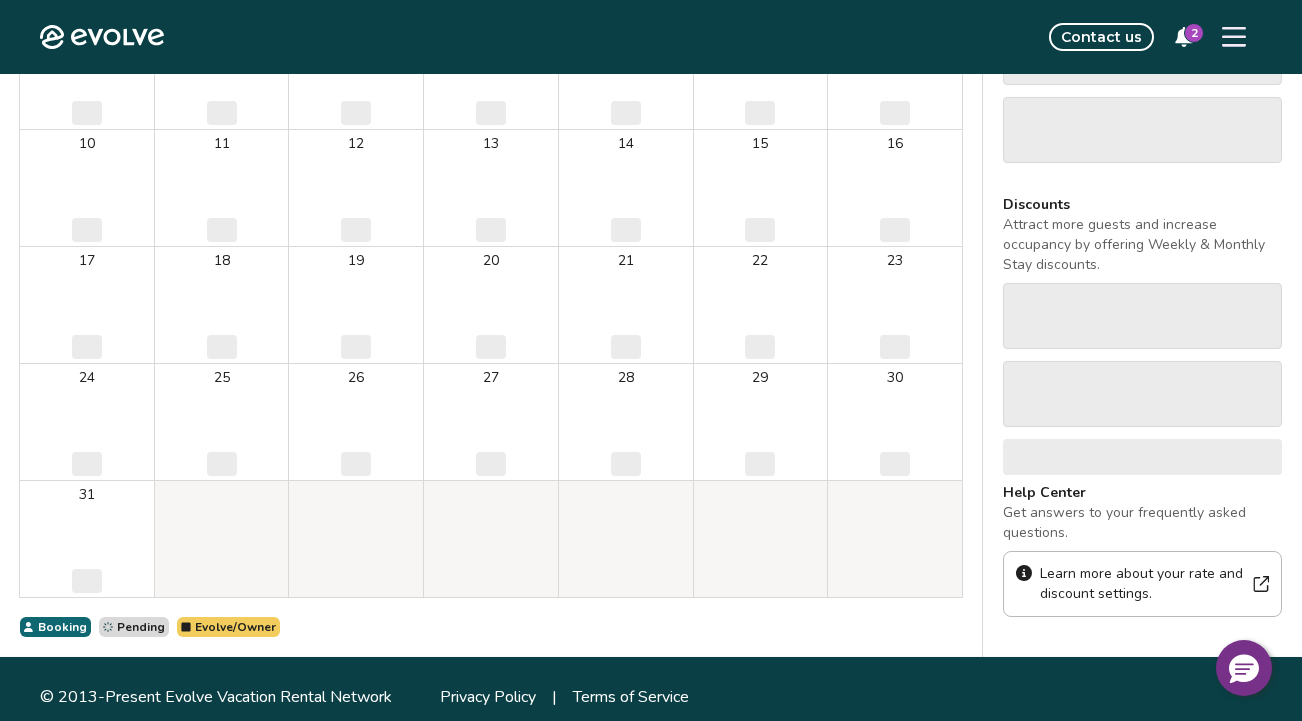 scroll, scrollTop: 0, scrollLeft: 0, axis: both 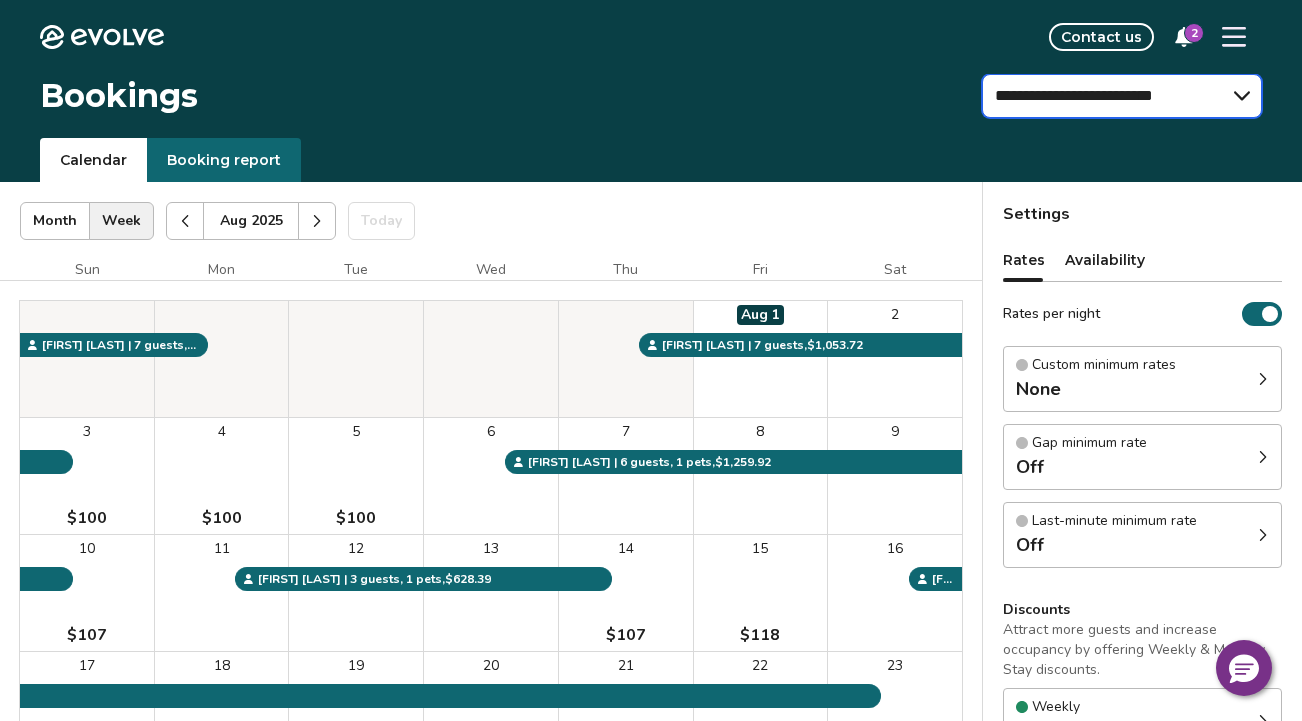 select on "**********" 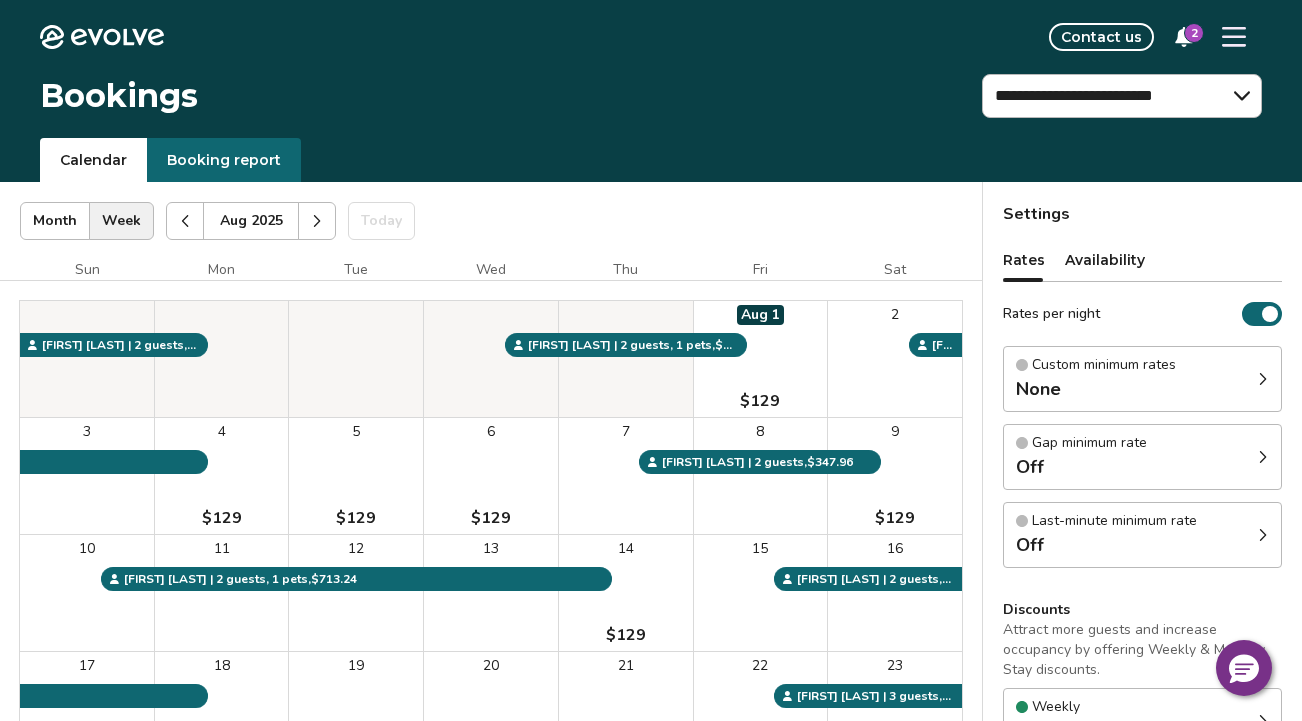 click 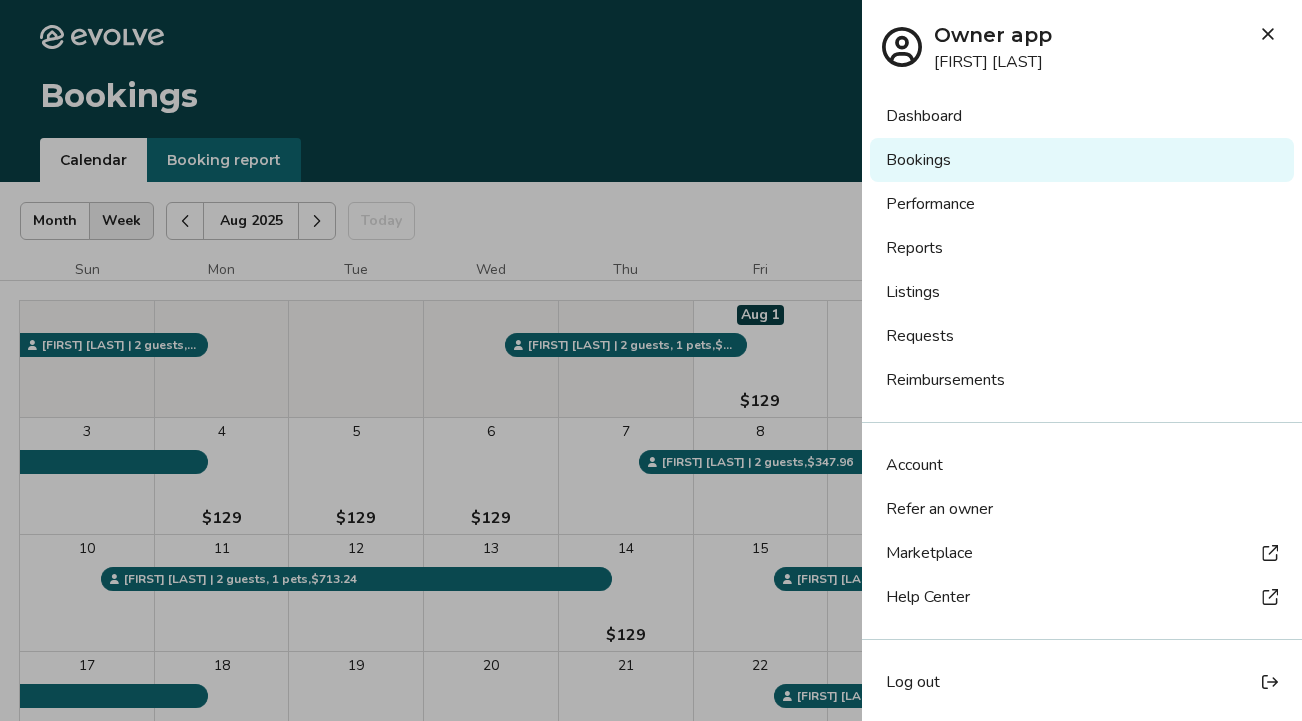 click on "Performance" at bounding box center [1082, 204] 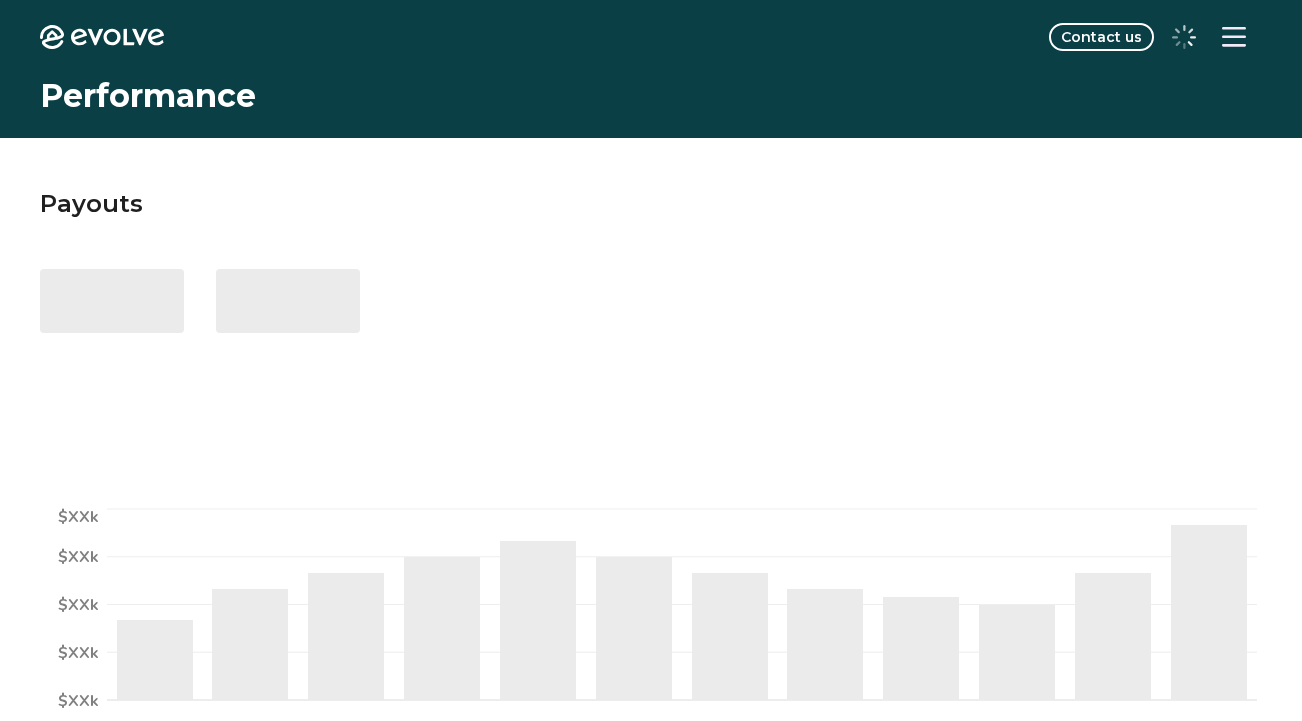 scroll, scrollTop: 0, scrollLeft: 0, axis: both 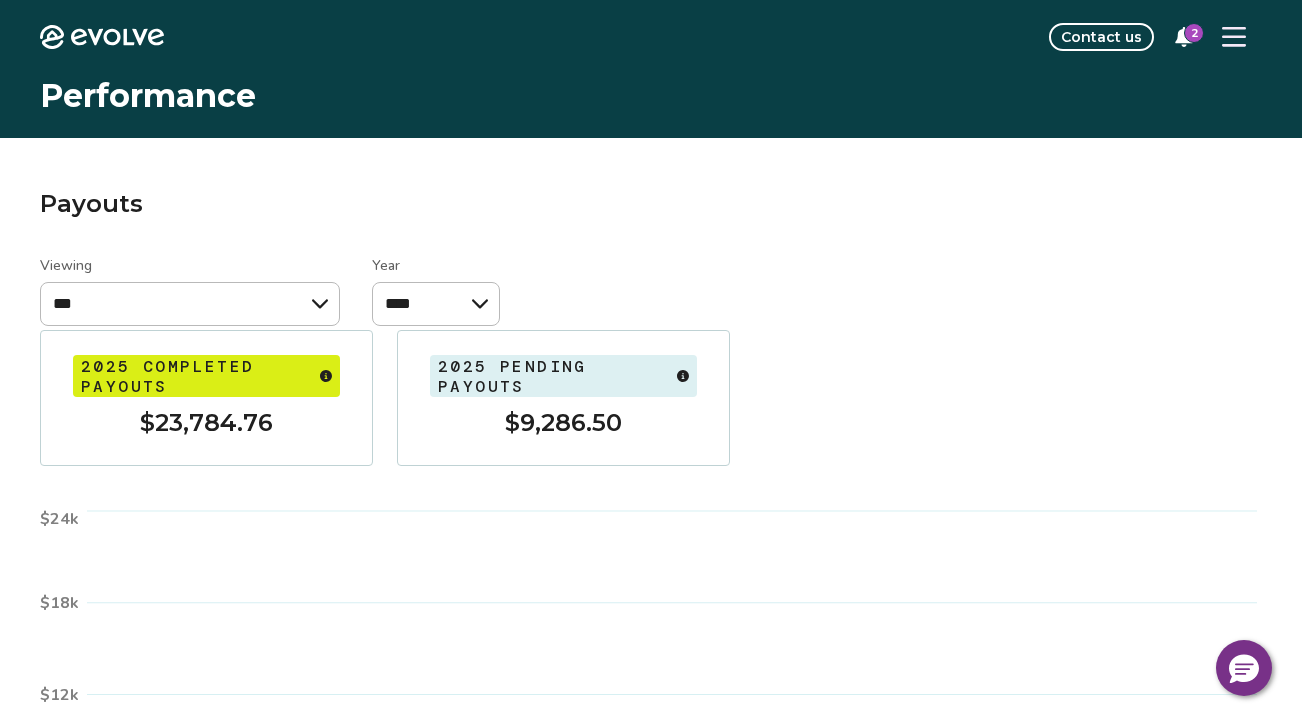 click on "2" at bounding box center (1194, 33) 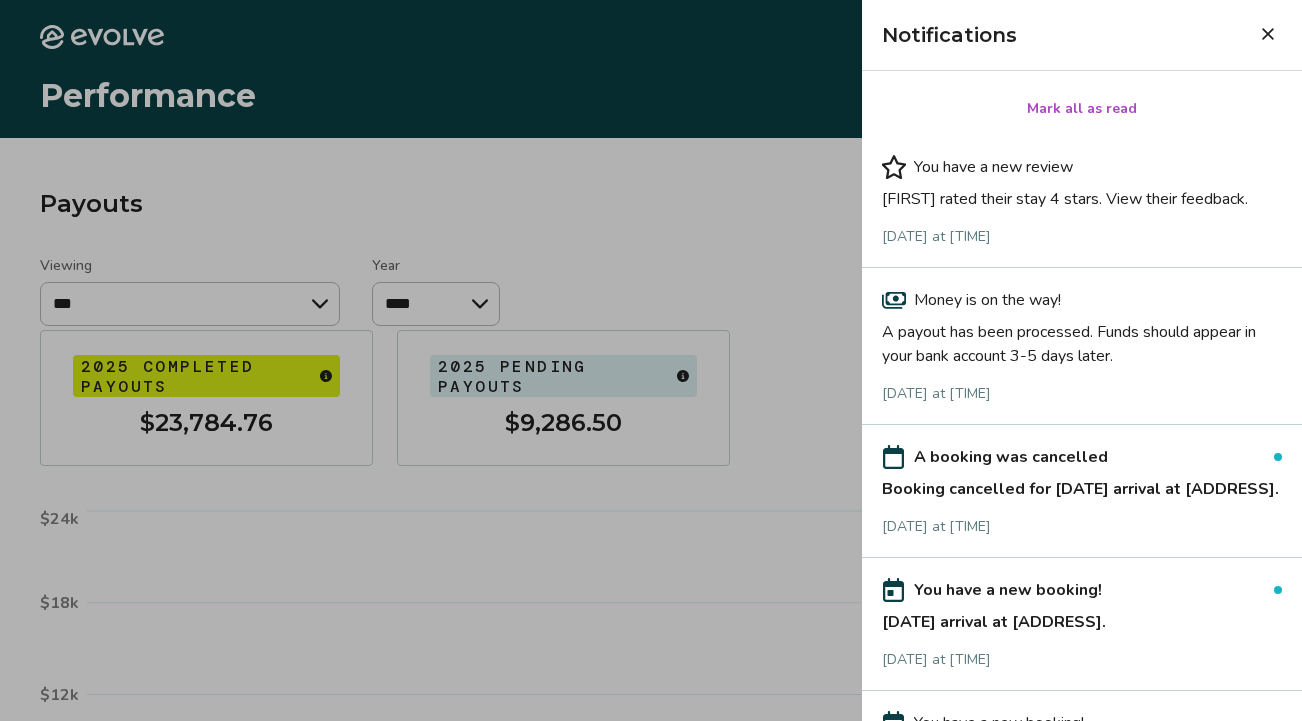 click on "A booking was cancelled Booking cancelled for Sep 19, 2025 arrival at House-15879 Pine Shores Road. Jul 30, 2025 at 3:07 PM" at bounding box center [1082, 491] 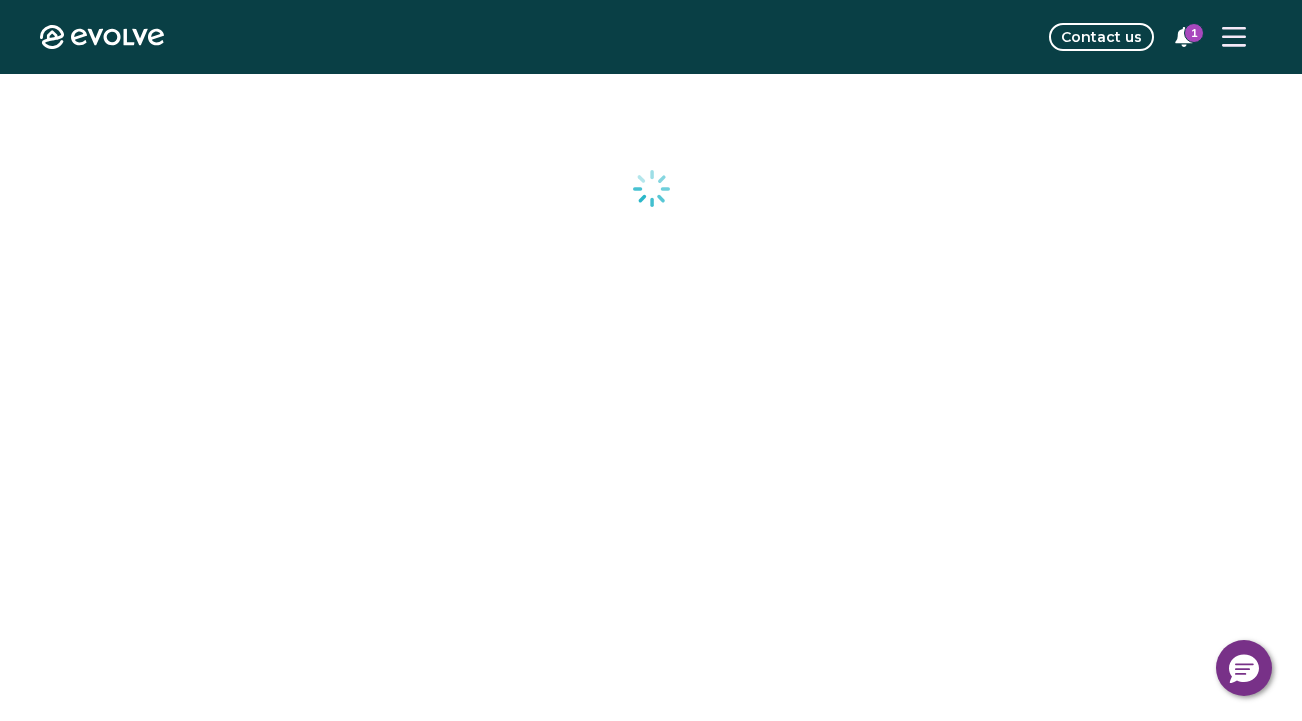 click on "1" at bounding box center (1194, 33) 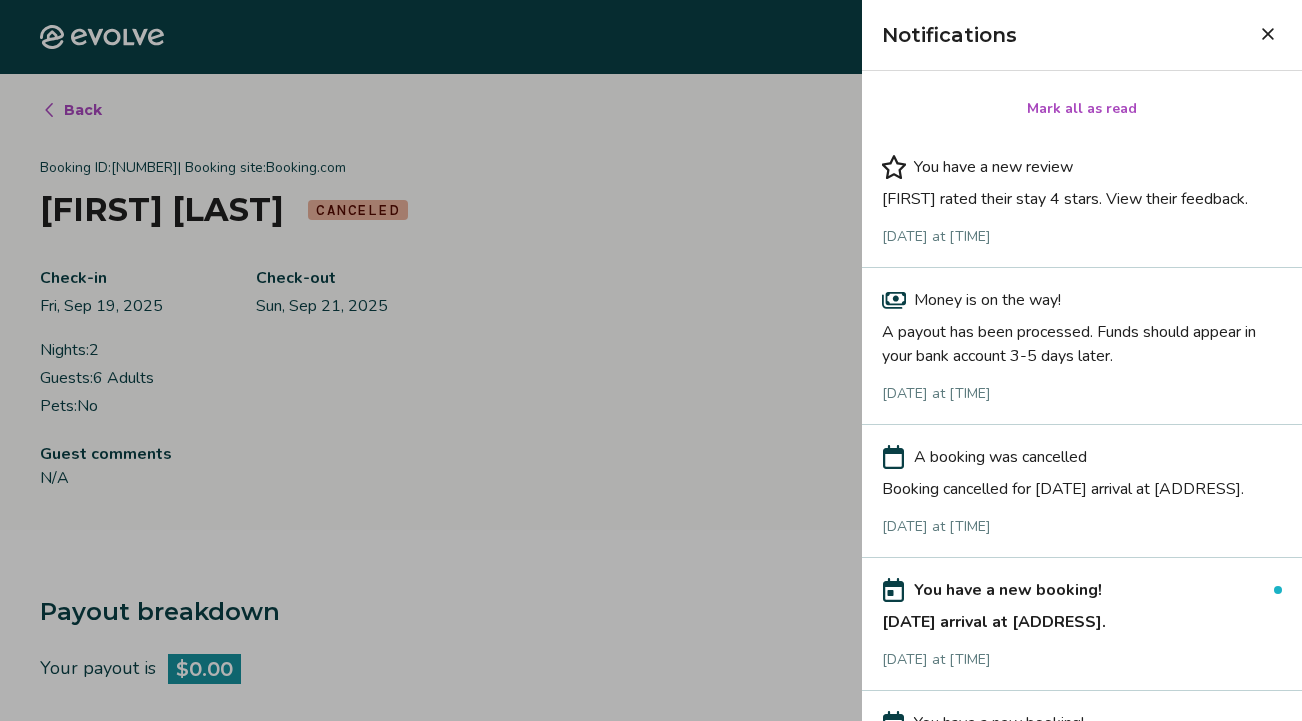 click on "You have a new booking!" at bounding box center (1008, 590) 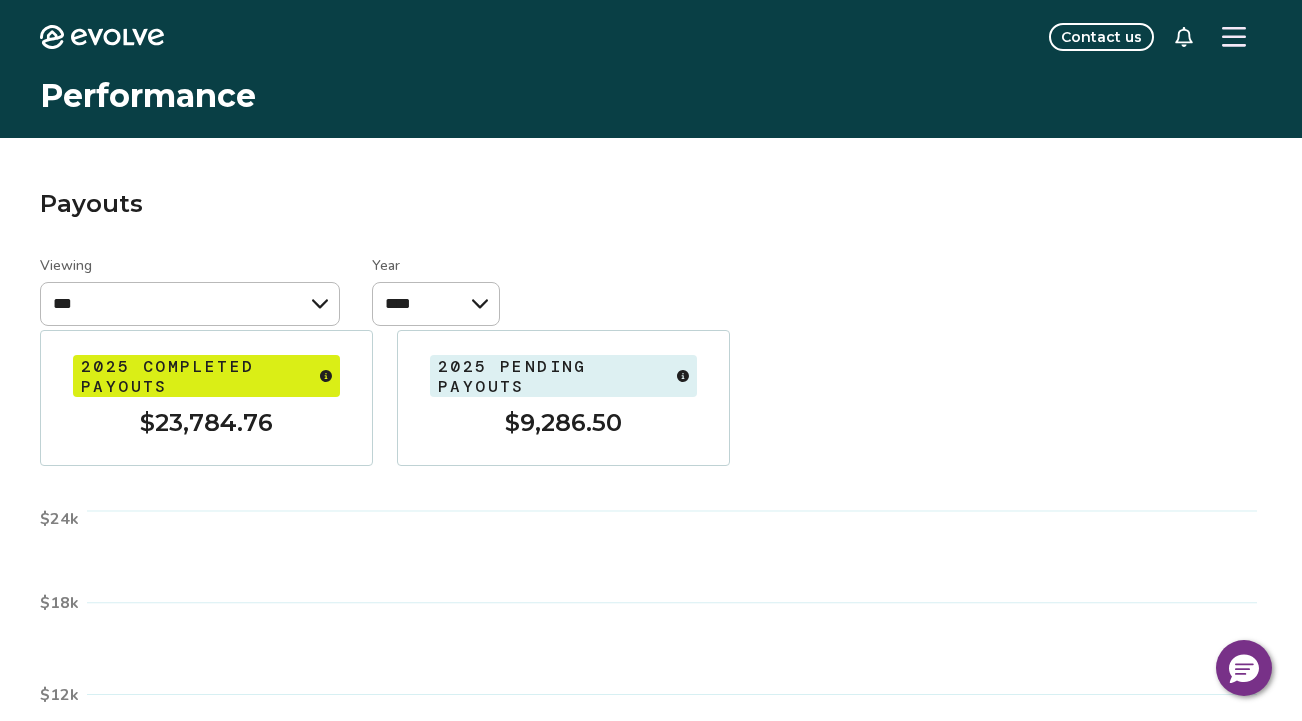 click 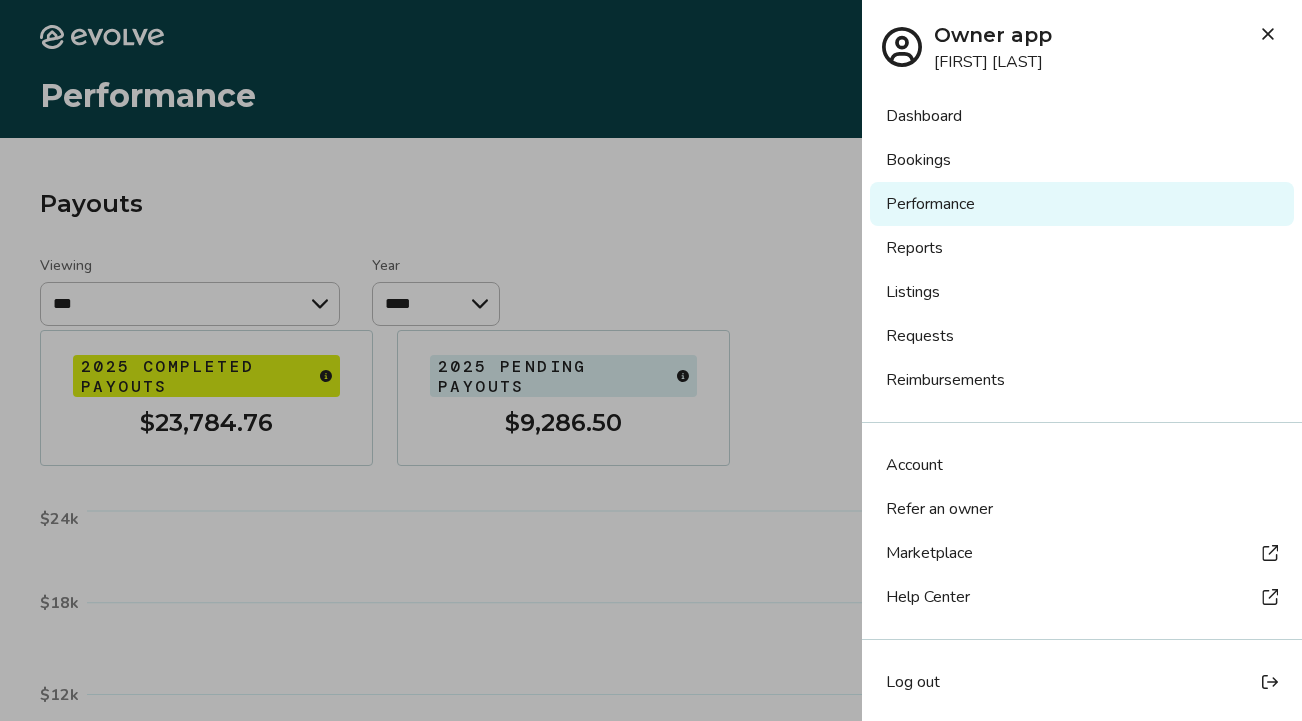 click on "Listings" at bounding box center (1082, 292) 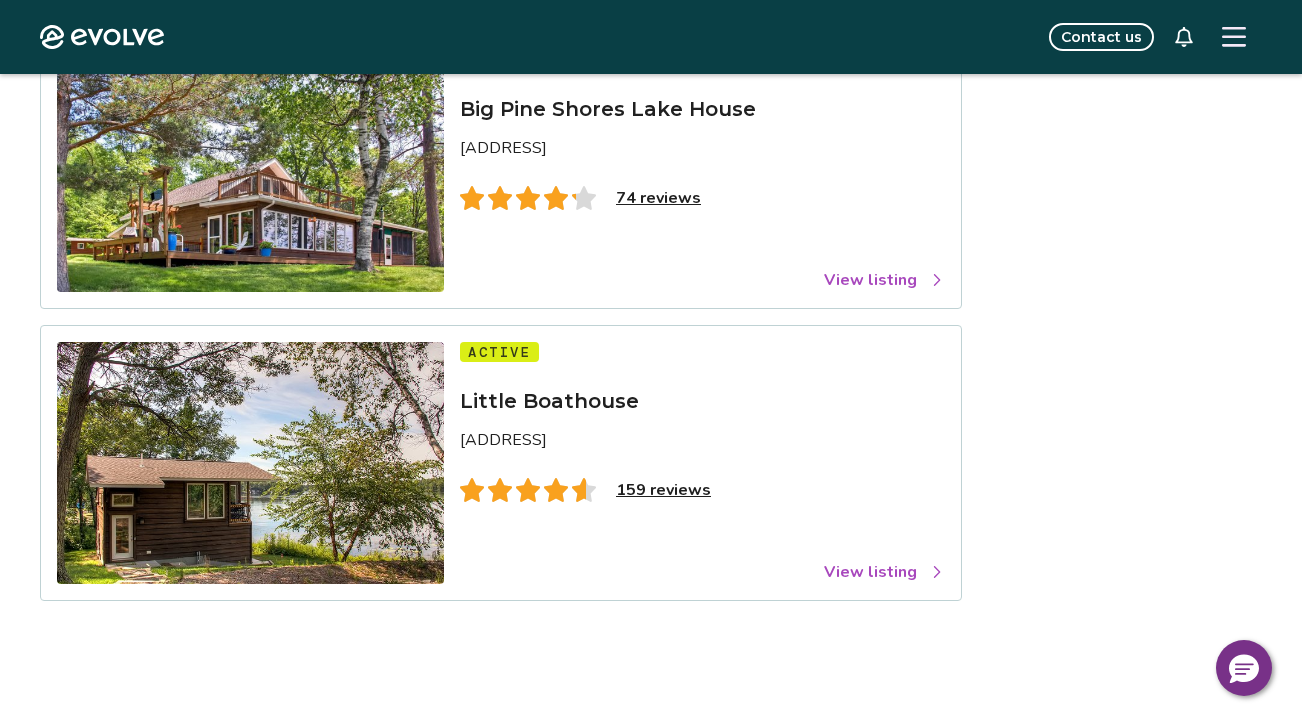 scroll, scrollTop: 235, scrollLeft: 0, axis: vertical 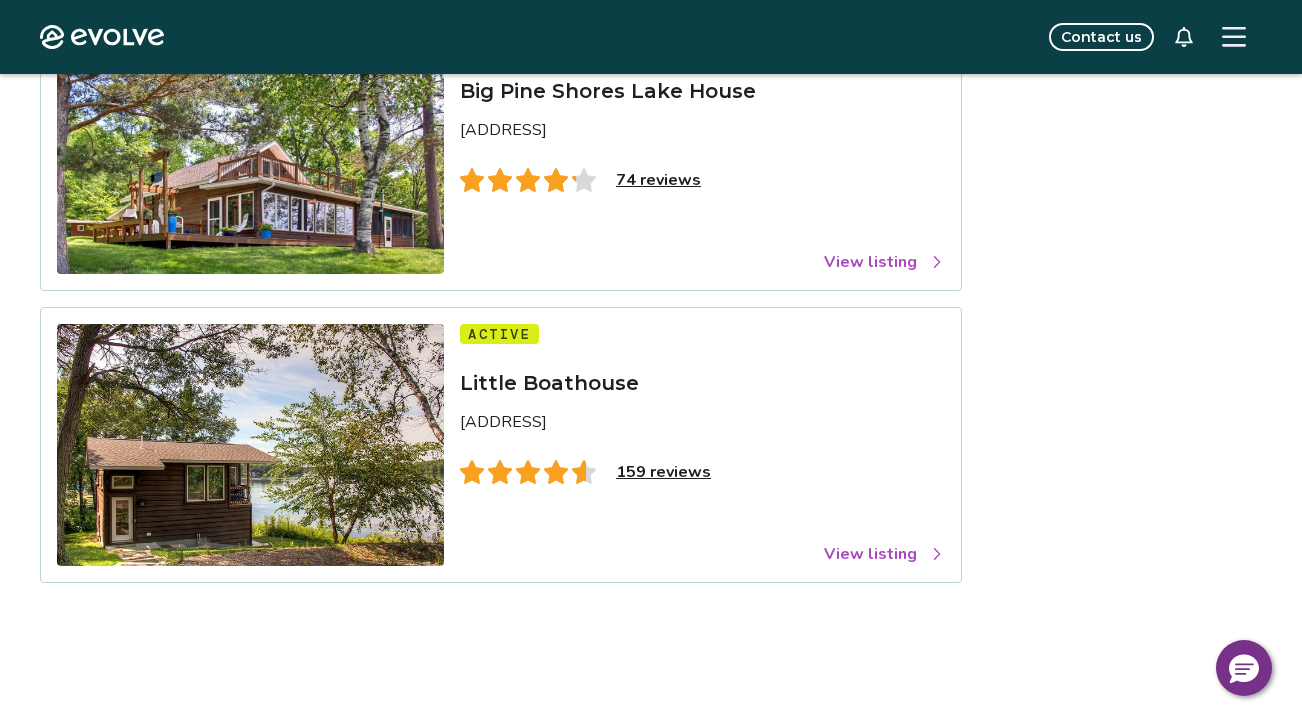 click on "View listing" at bounding box center (884, 554) 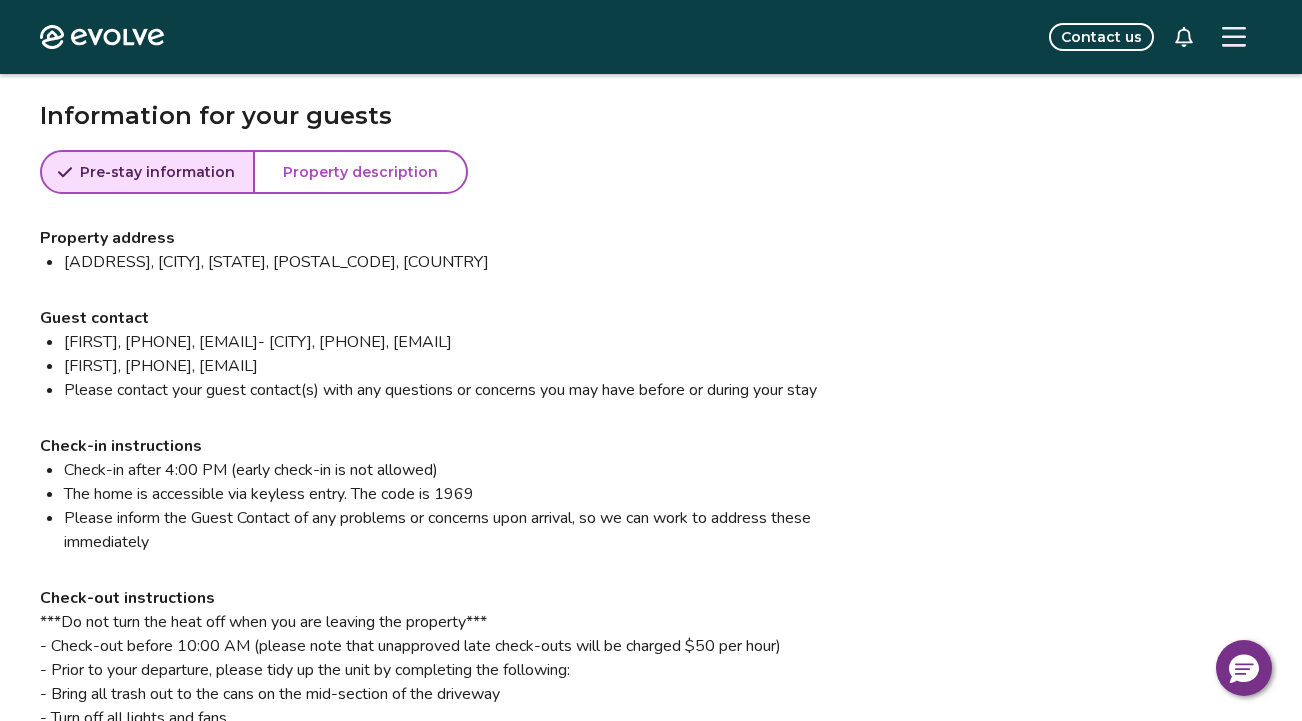 scroll, scrollTop: 1856, scrollLeft: 0, axis: vertical 